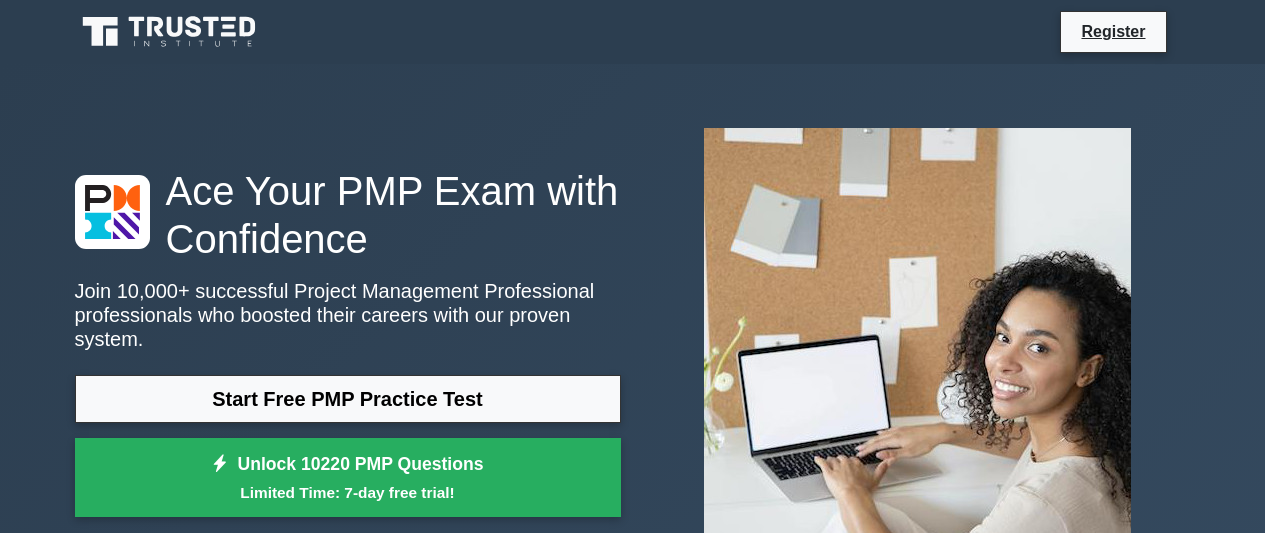 scroll, scrollTop: 0, scrollLeft: 0, axis: both 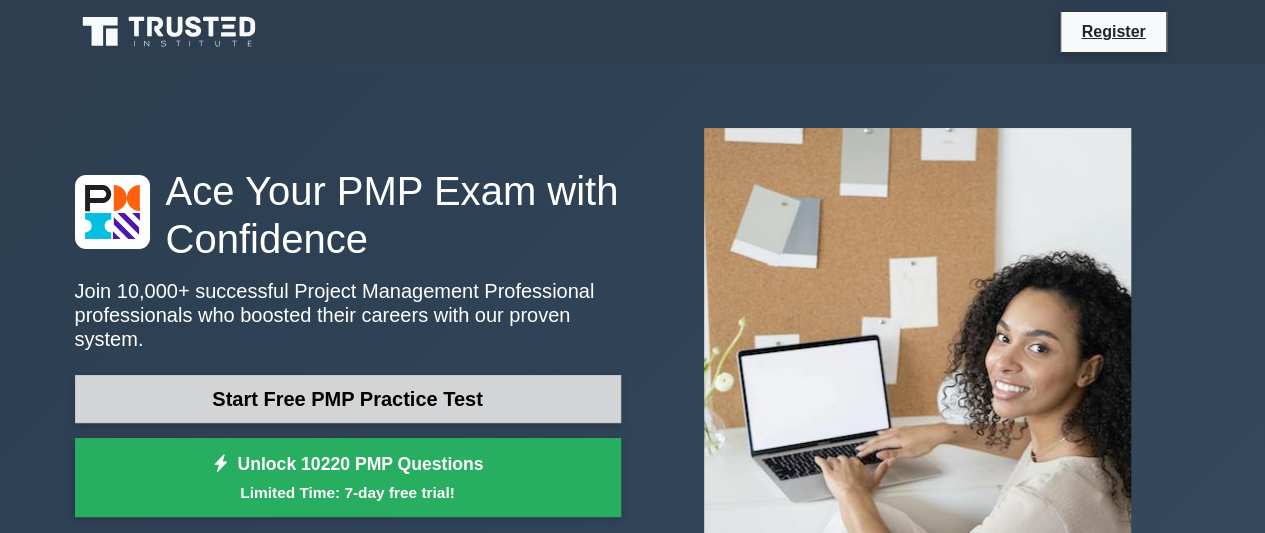 click on "Start Free PMP Practice Test" at bounding box center [348, 399] 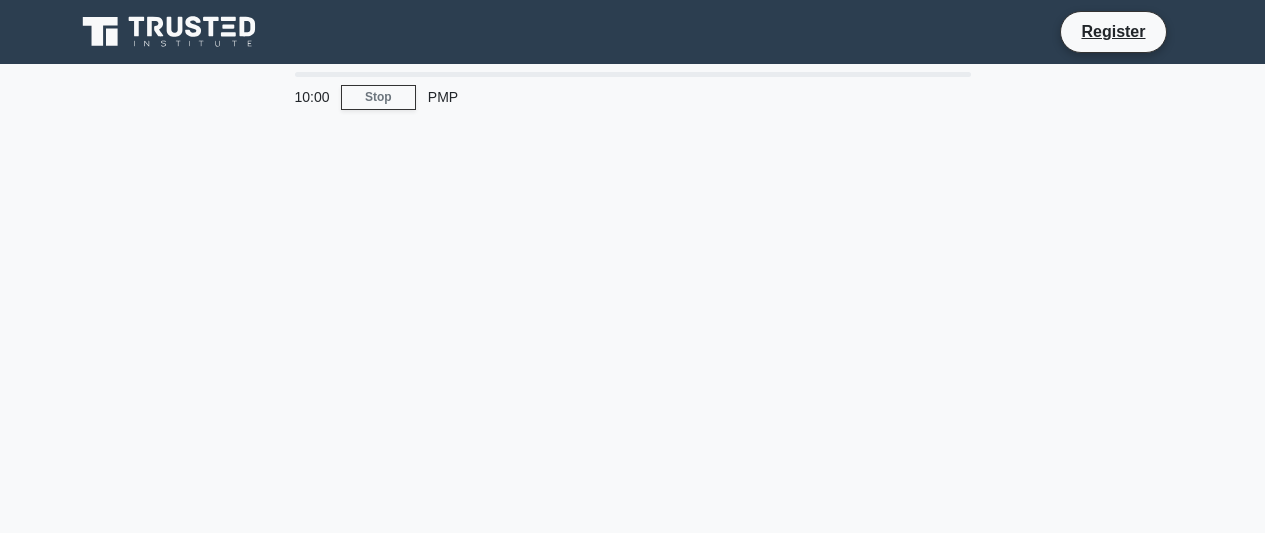 scroll, scrollTop: 0, scrollLeft: 0, axis: both 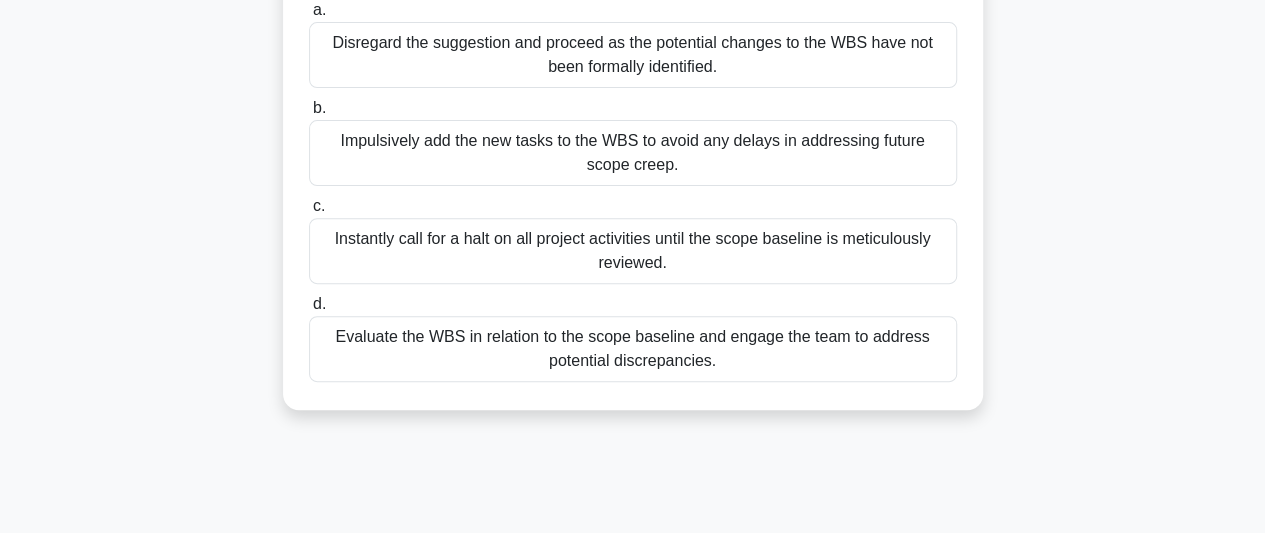 click on "Evaluate the WBS in relation to the scope baseline and engage the team to address potential discrepancies." at bounding box center [633, 349] 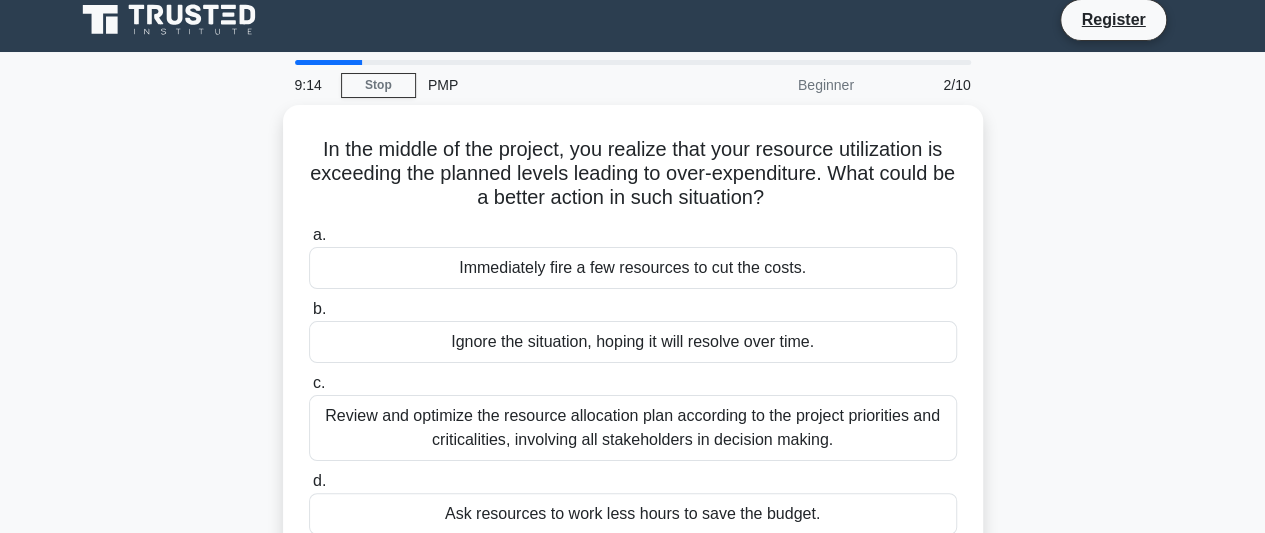 scroll, scrollTop: 0, scrollLeft: 0, axis: both 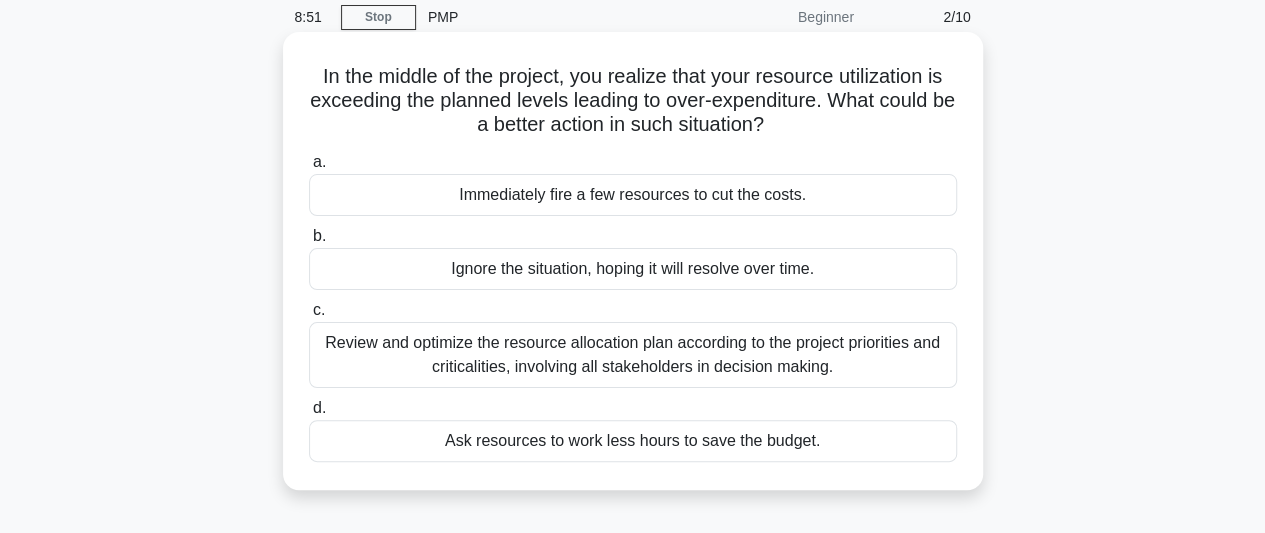 click on "Review and optimize the resource allocation plan according to the project priorities and criticalities, involving all stakeholders in decision making." at bounding box center (633, 355) 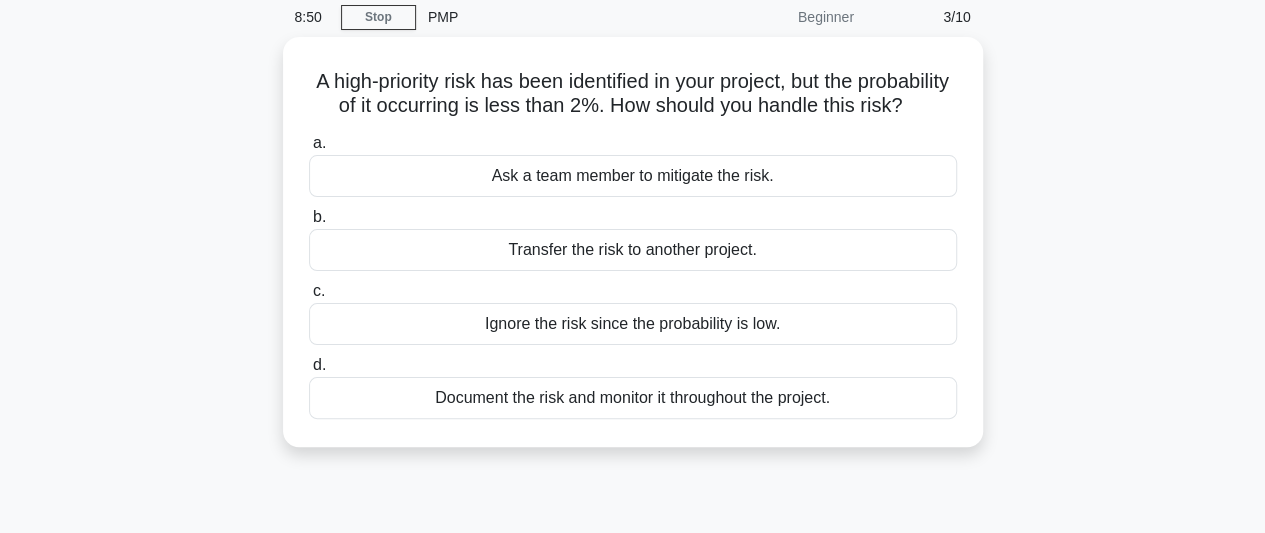 scroll, scrollTop: 0, scrollLeft: 0, axis: both 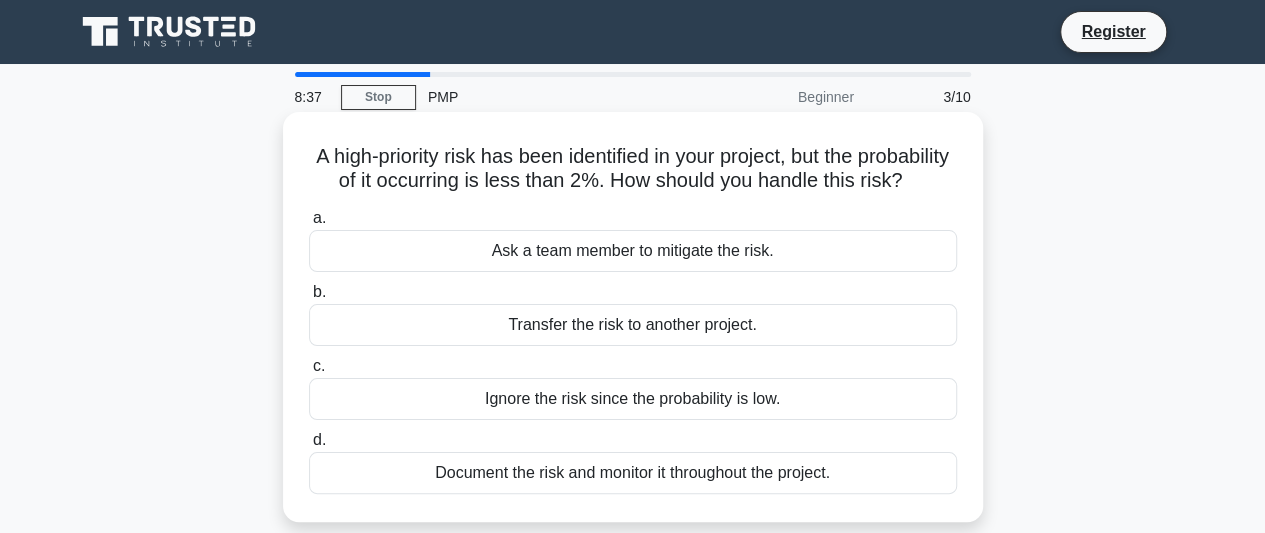 click on "Document the risk and monitor it throughout the project." at bounding box center (633, 473) 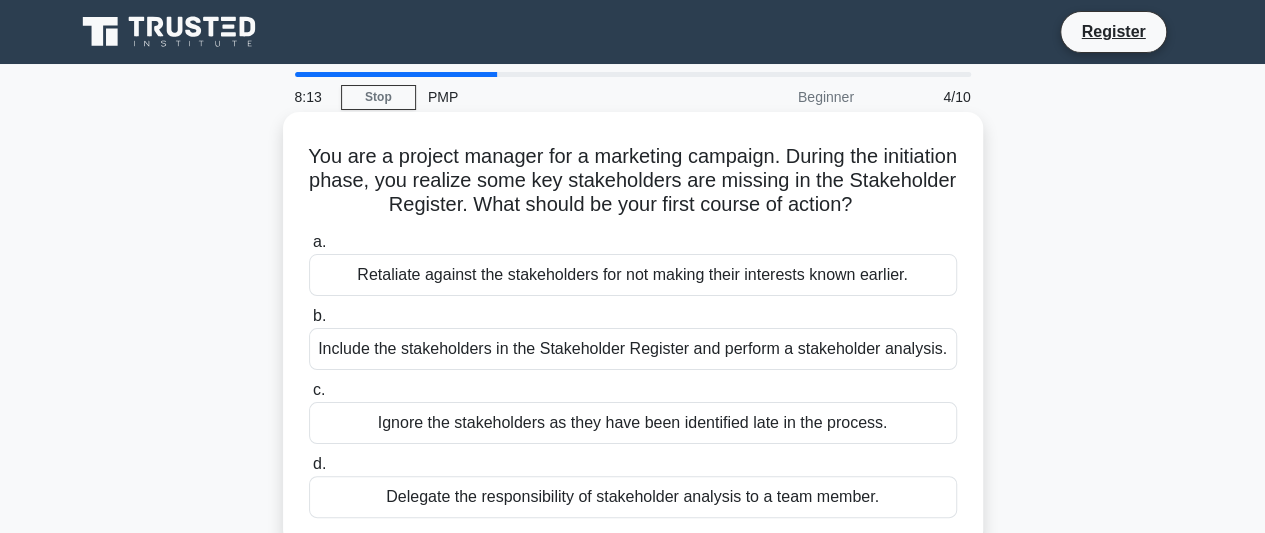 click on "Include the stakeholders in the Stakeholder Register and perform a stakeholder analysis." at bounding box center [633, 349] 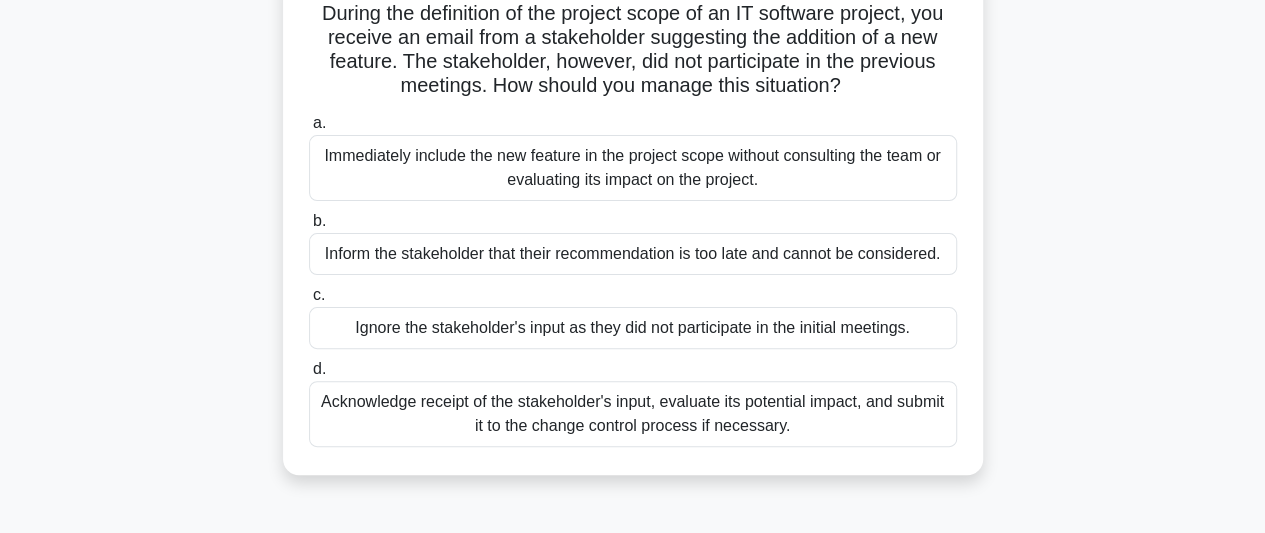 scroll, scrollTop: 160, scrollLeft: 0, axis: vertical 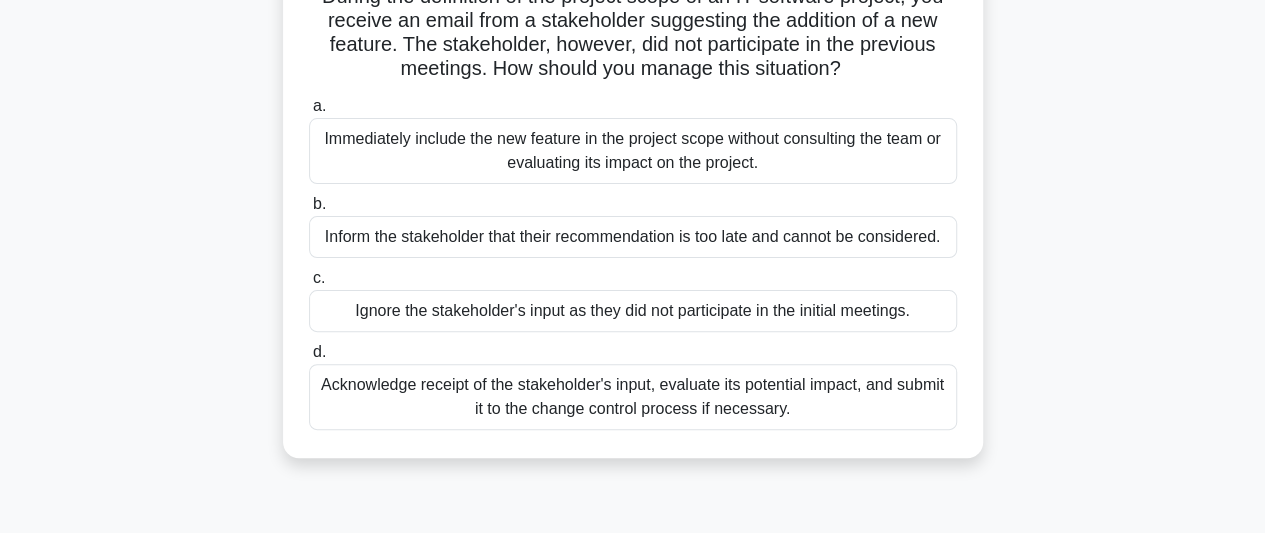 click on "Acknowledge receipt of the stakeholder's input, evaluate its potential impact, and submit it to the change control process if necessary." at bounding box center [633, 397] 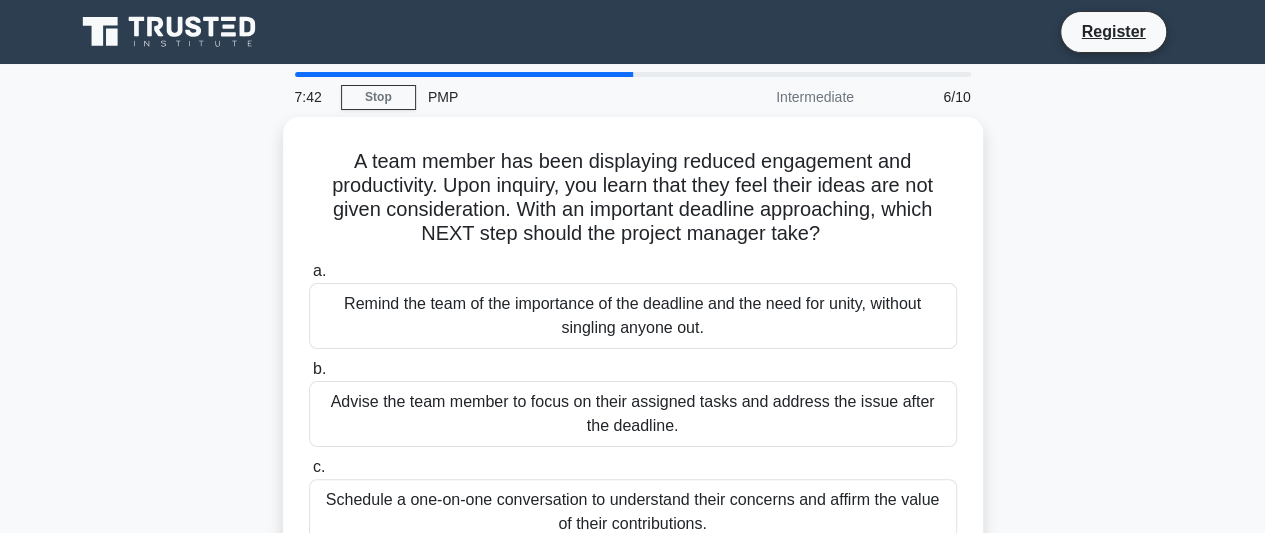 scroll, scrollTop: 0, scrollLeft: 0, axis: both 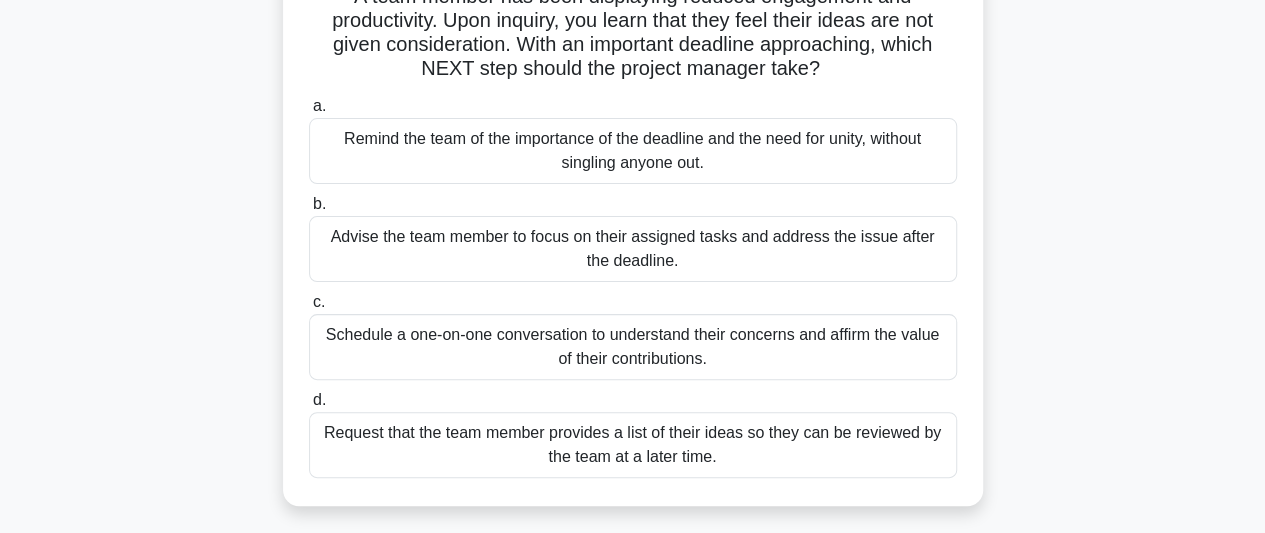 click on "Schedule a one-on-one conversation to understand their concerns and affirm the value of their contributions." at bounding box center [633, 347] 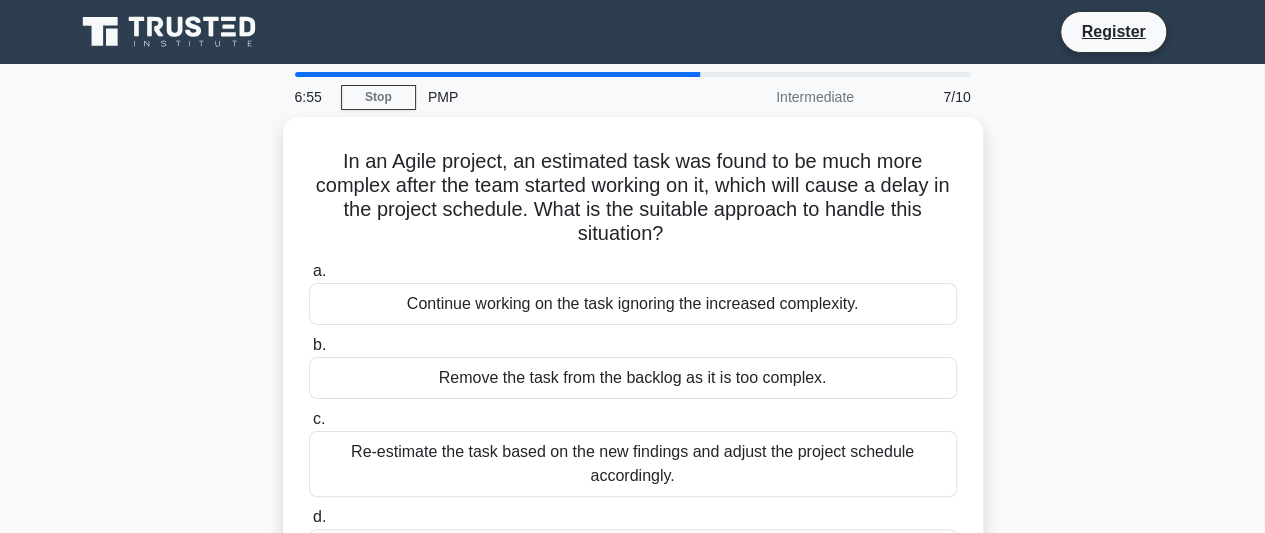 scroll, scrollTop: 0, scrollLeft: 0, axis: both 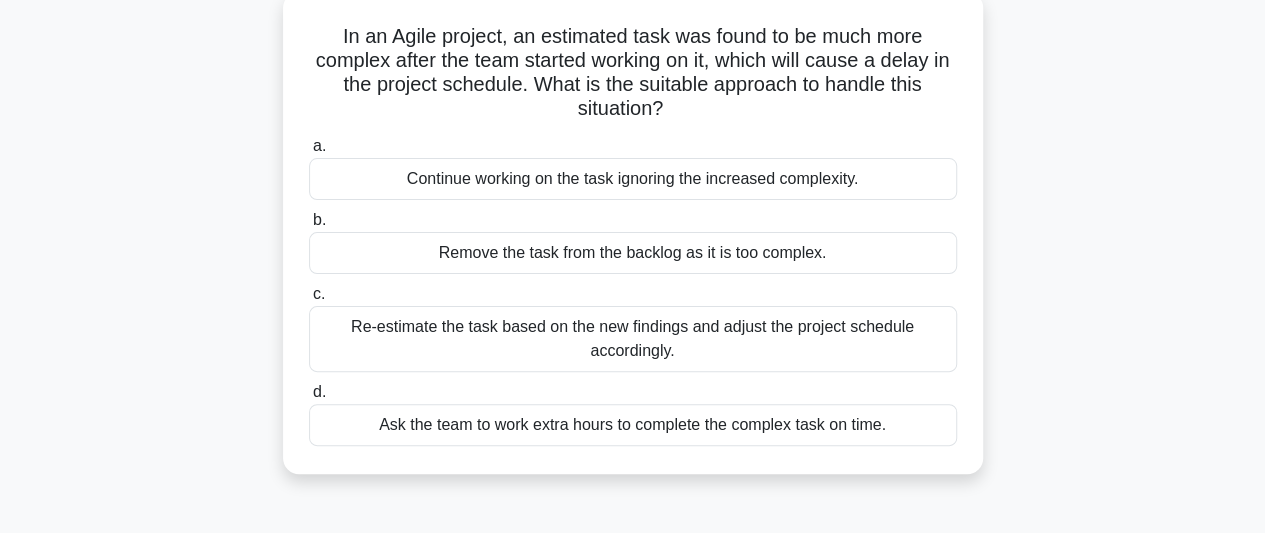 click on "Re-estimate the task based on the new findings and adjust the project schedule accordingly." at bounding box center [633, 339] 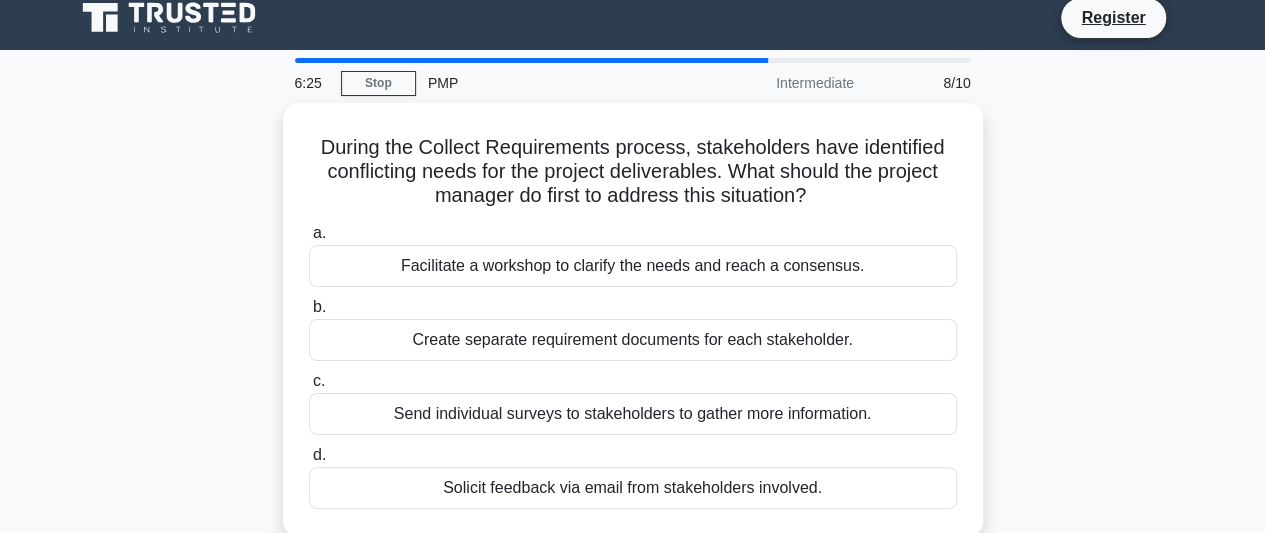 scroll, scrollTop: 0, scrollLeft: 0, axis: both 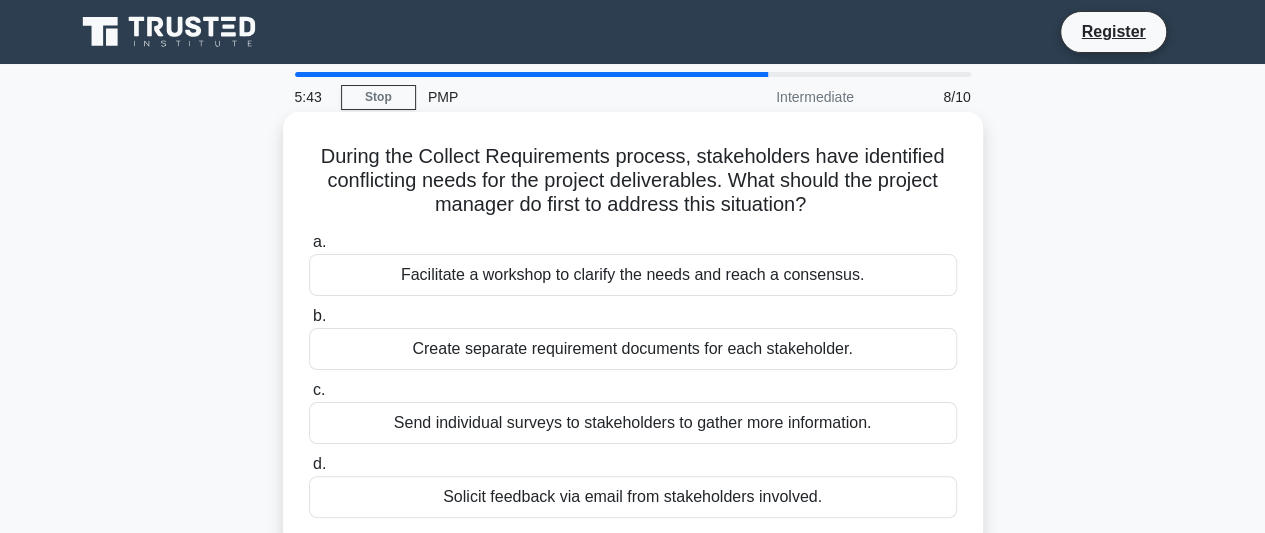 click on "Facilitate a workshop to clarify the needs and reach a consensus." at bounding box center [633, 275] 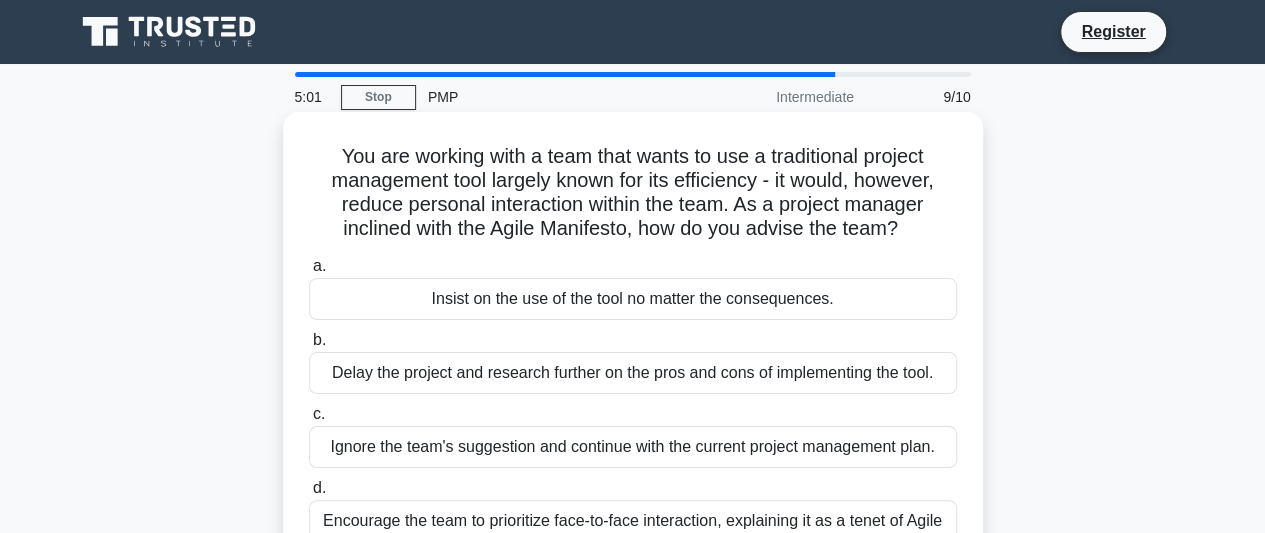 click on "Encourage the team to prioritize face-to-face interaction, explaining it as a tenet of Agile methodologies." at bounding box center (633, 533) 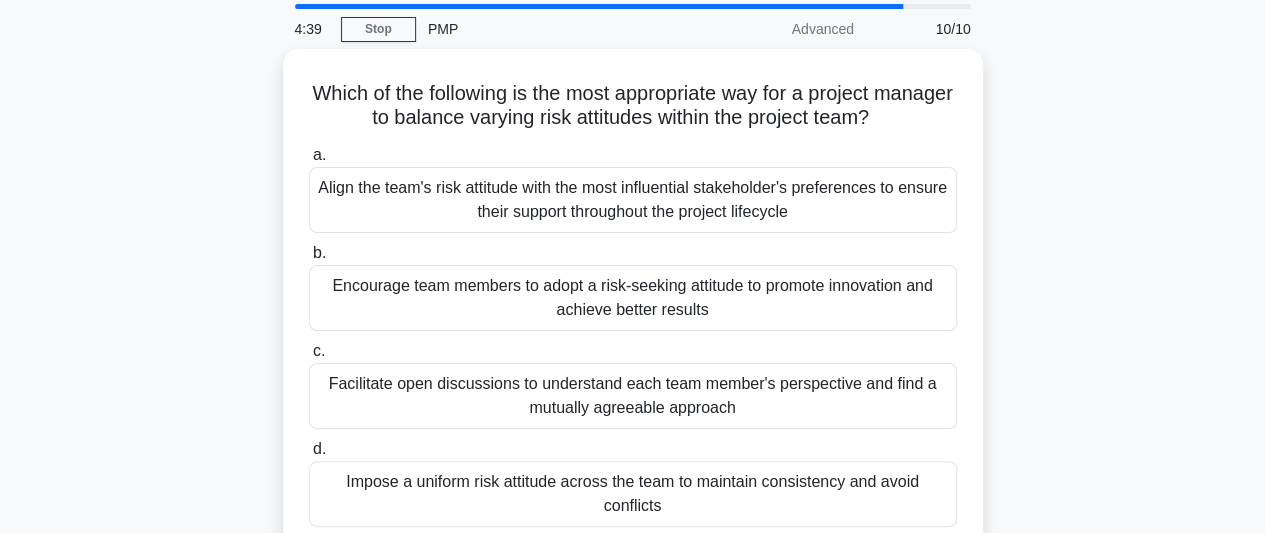 scroll, scrollTop: 80, scrollLeft: 0, axis: vertical 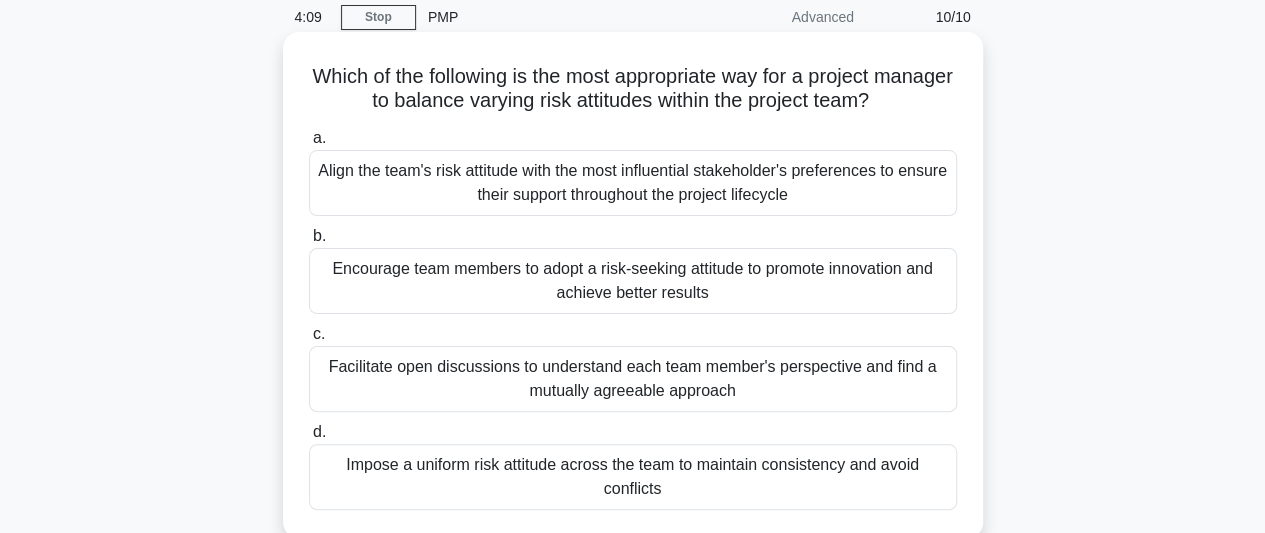 click on "Encourage team members to adopt a risk-seeking attitude to promote innovation and achieve better results" at bounding box center [633, 281] 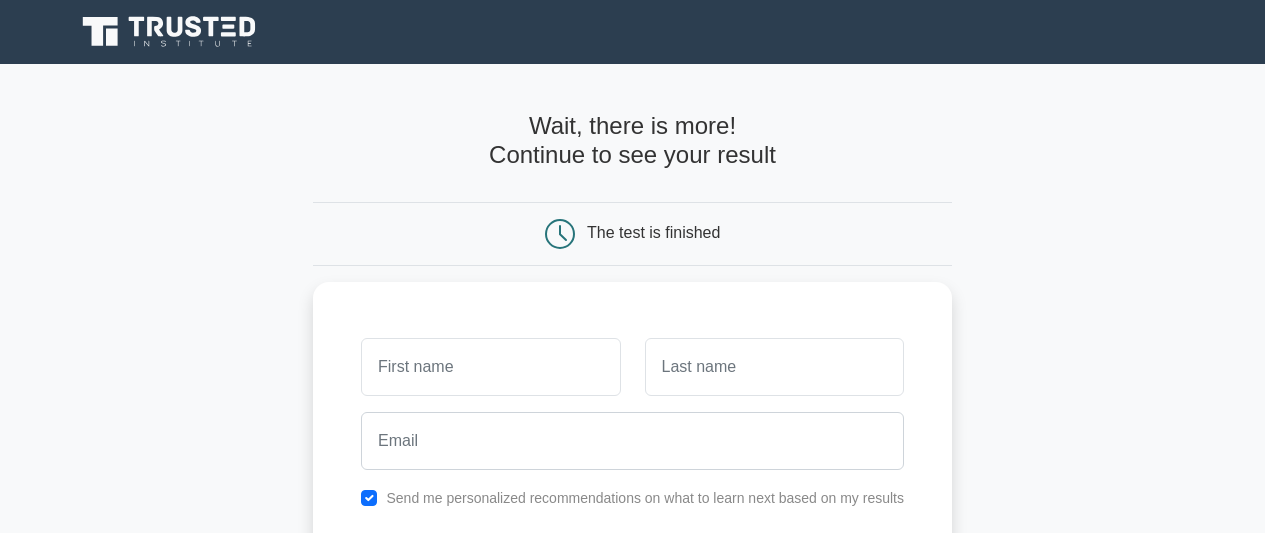 scroll, scrollTop: 0, scrollLeft: 0, axis: both 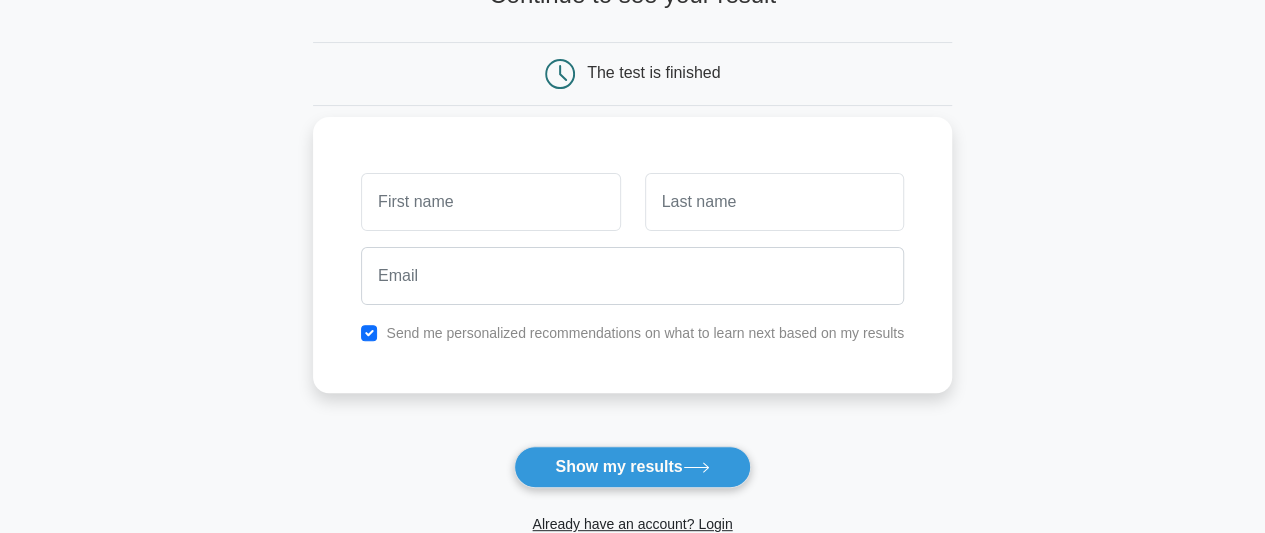 click at bounding box center (490, 202) 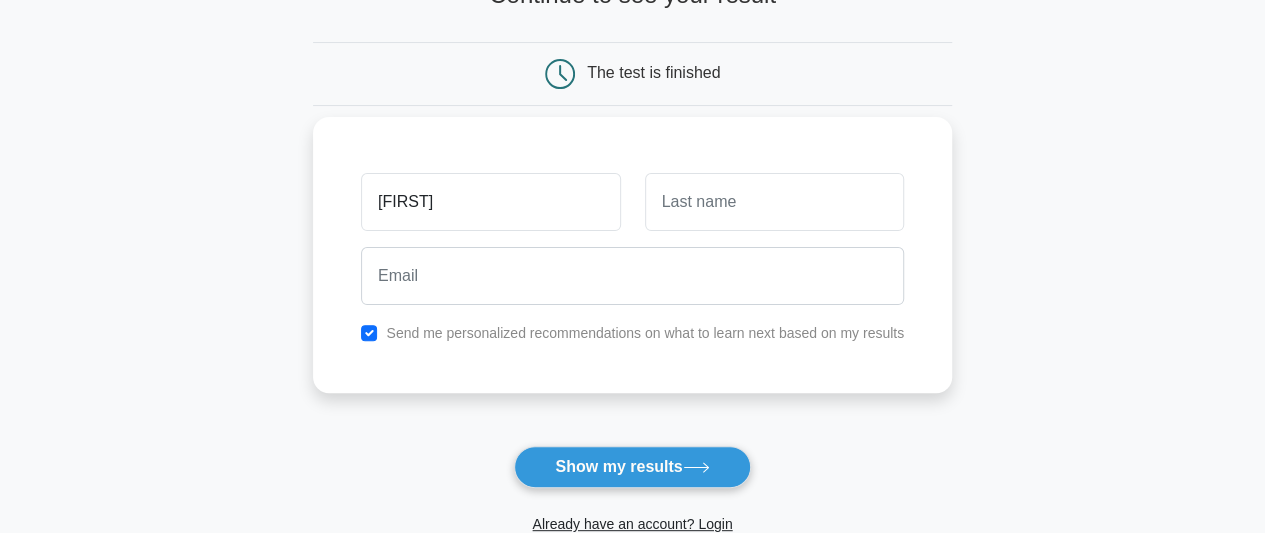 type on "[FIRST]" 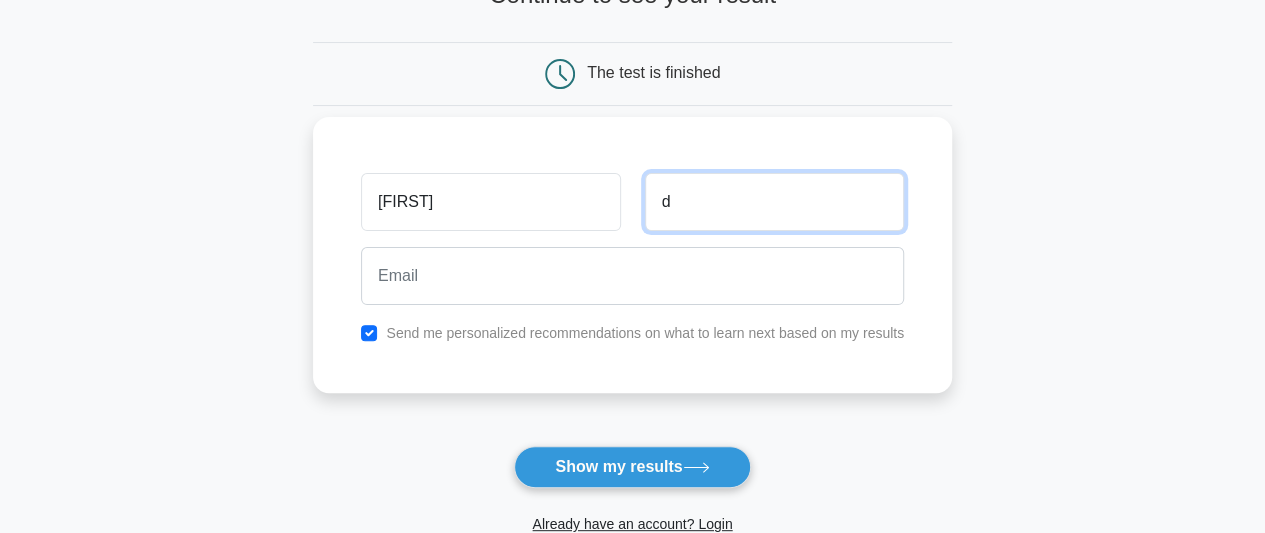 type on "d" 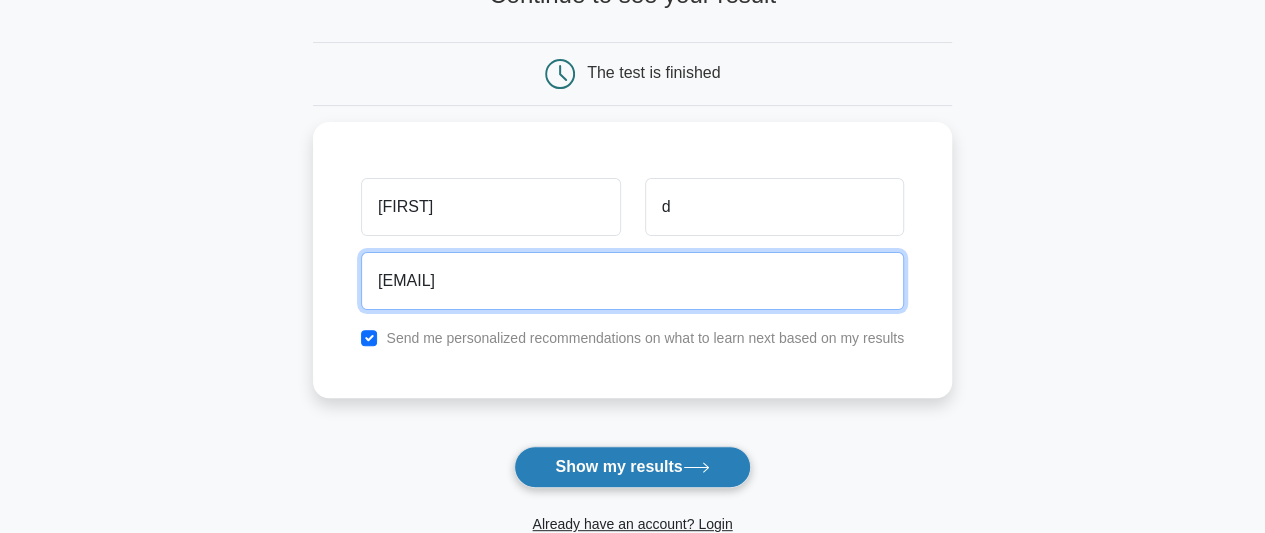 type on "[EMAIL]" 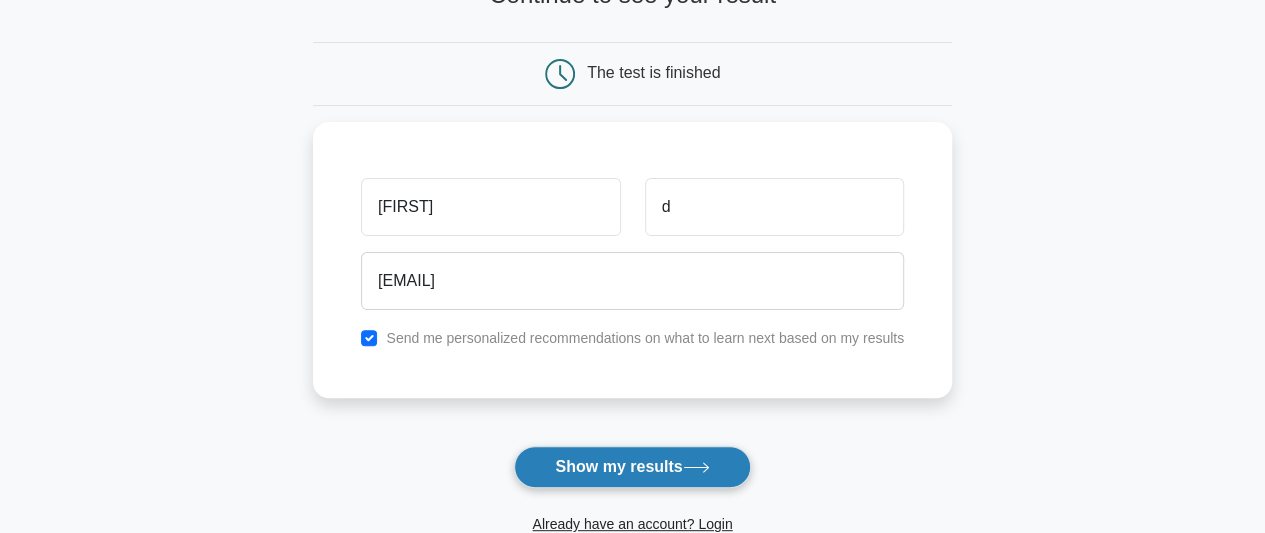 click on "Show my results" at bounding box center (632, 467) 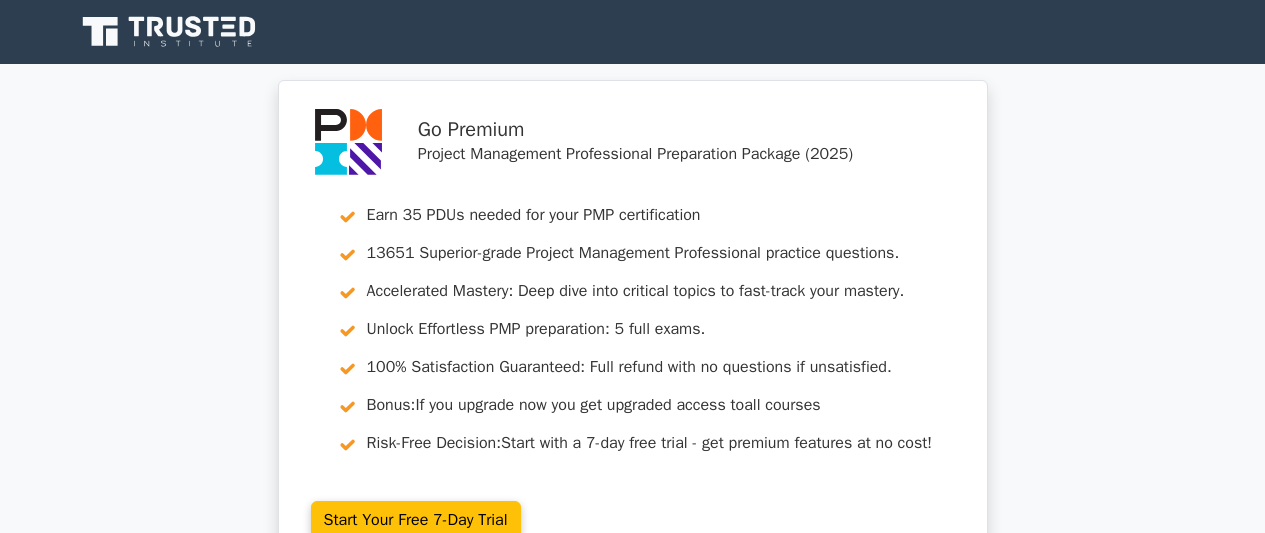 scroll, scrollTop: 0, scrollLeft: 0, axis: both 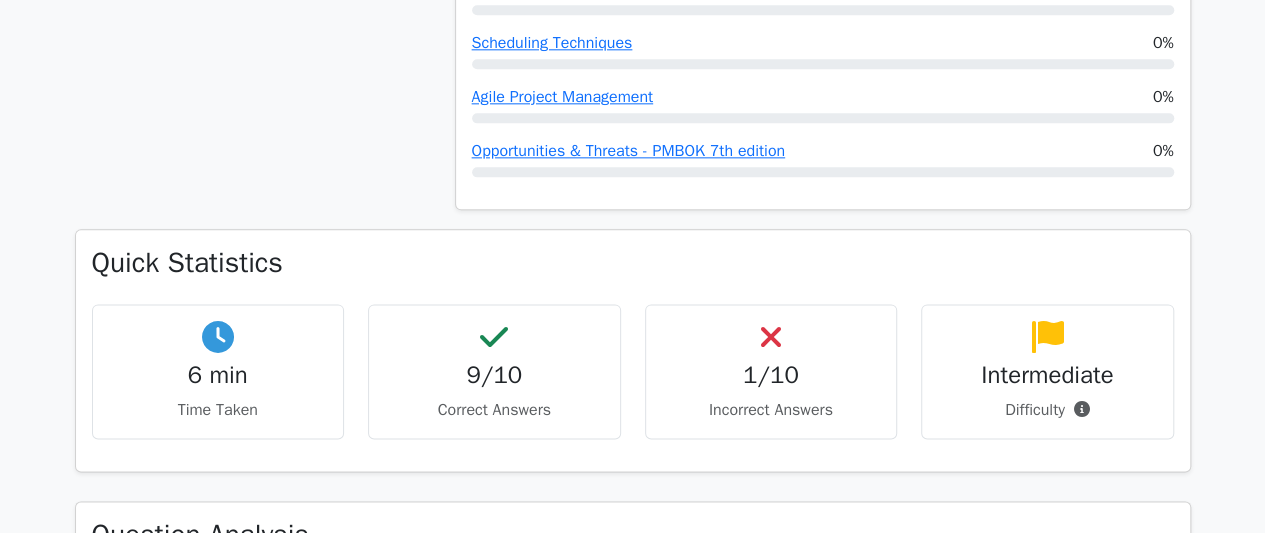 click on "1/10" at bounding box center (771, 375) 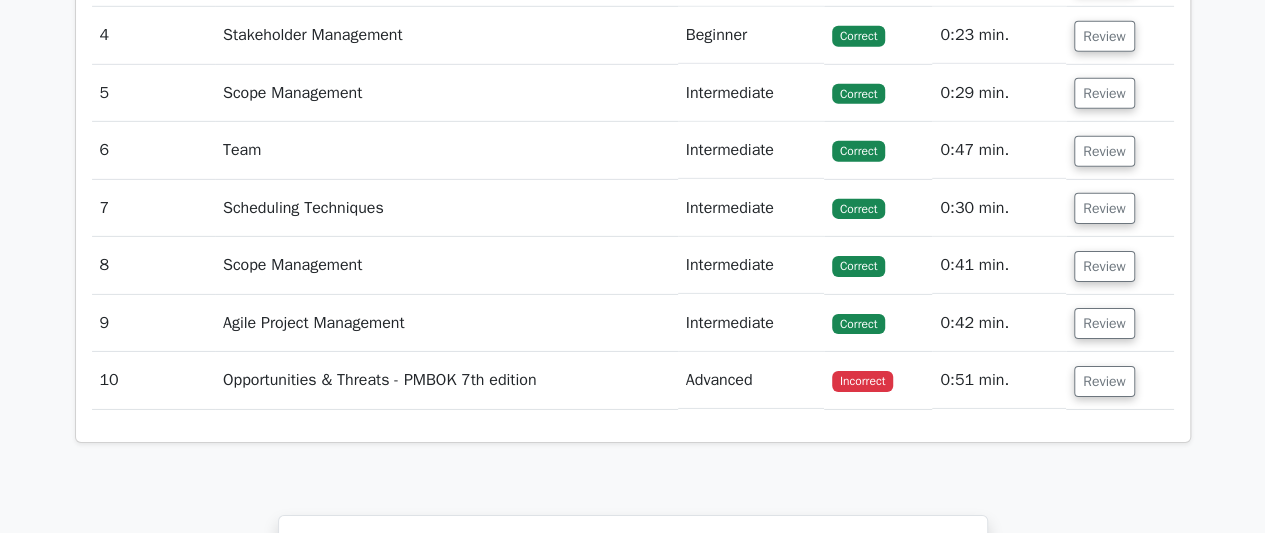 scroll, scrollTop: 3145, scrollLeft: 0, axis: vertical 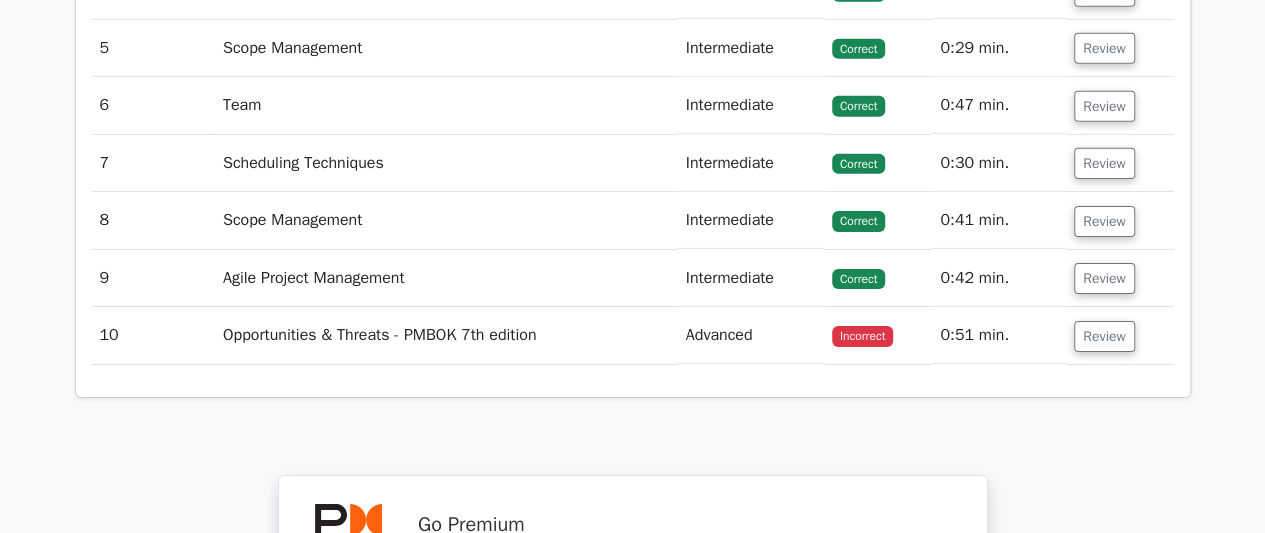 click on "Opportunities & Threats - PMBOK 7th edition" at bounding box center (446, 335) 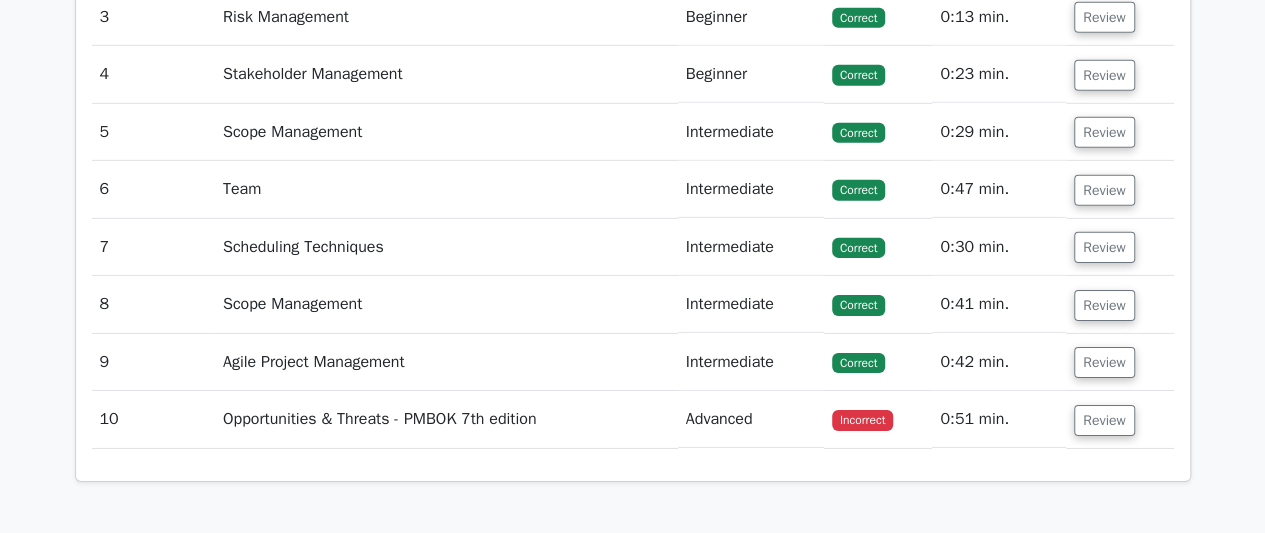 scroll, scrollTop: 3078, scrollLeft: 0, axis: vertical 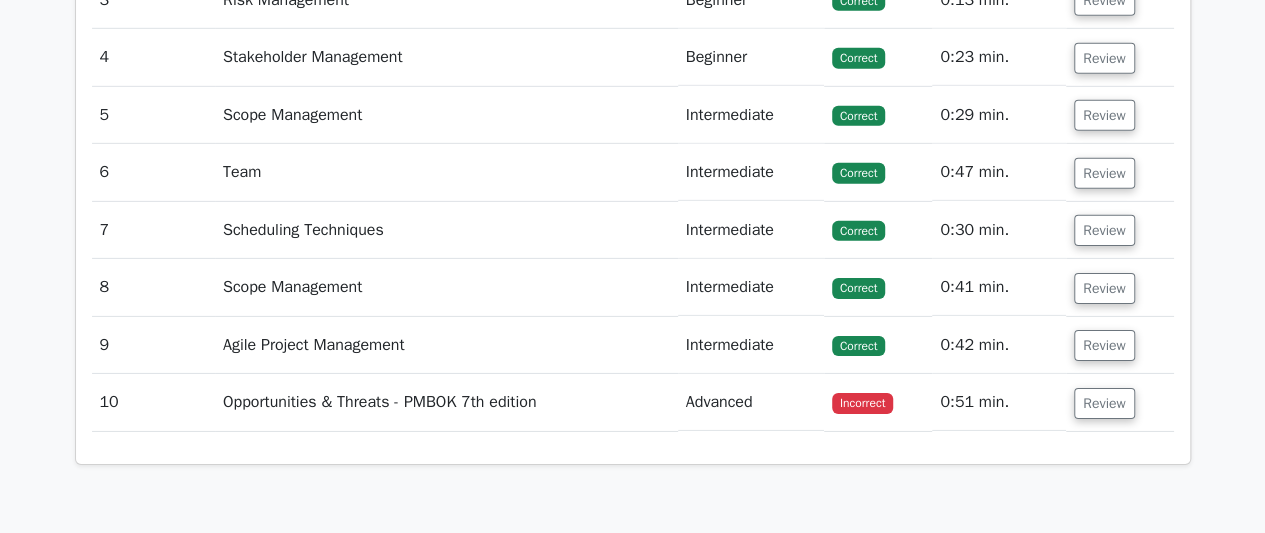 click on "Incorrect" at bounding box center (862, 403) 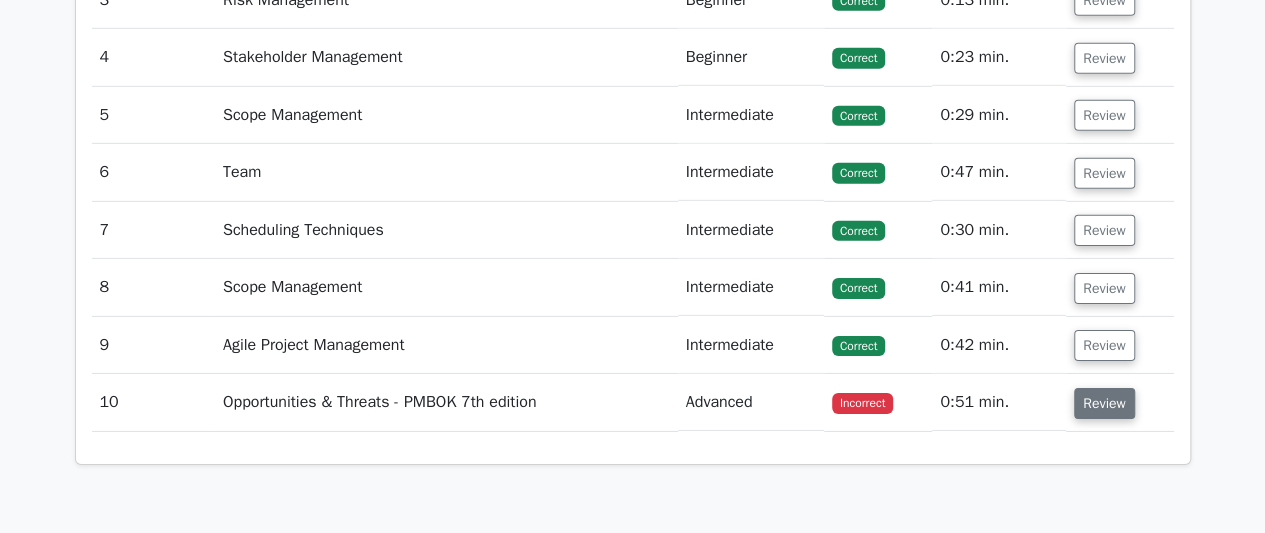 click on "Review" at bounding box center [1104, 403] 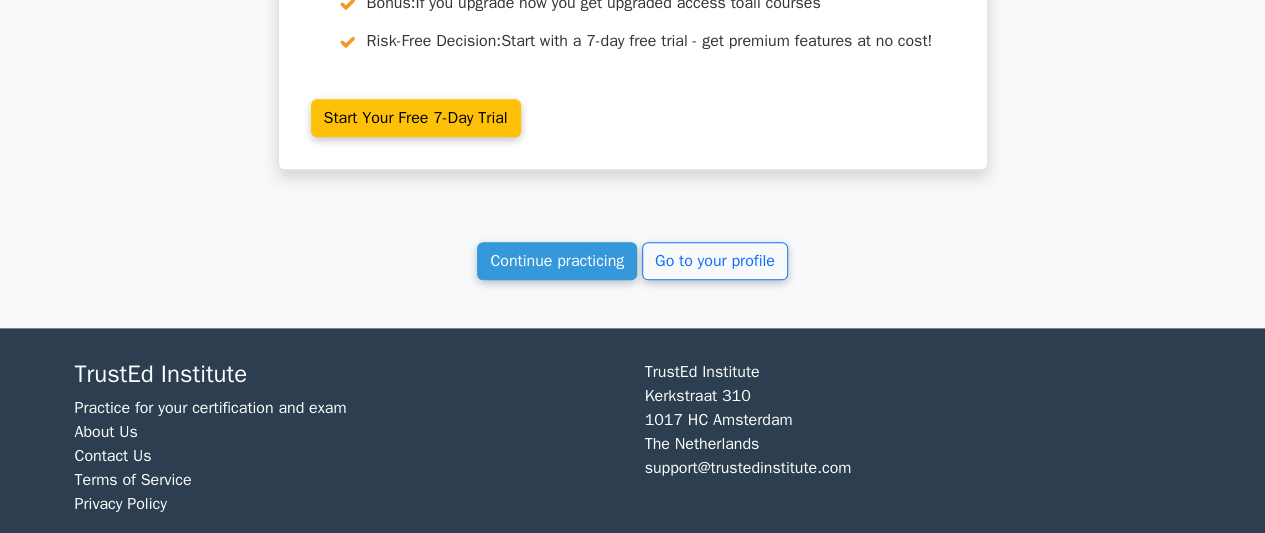 scroll, scrollTop: 4891, scrollLeft: 0, axis: vertical 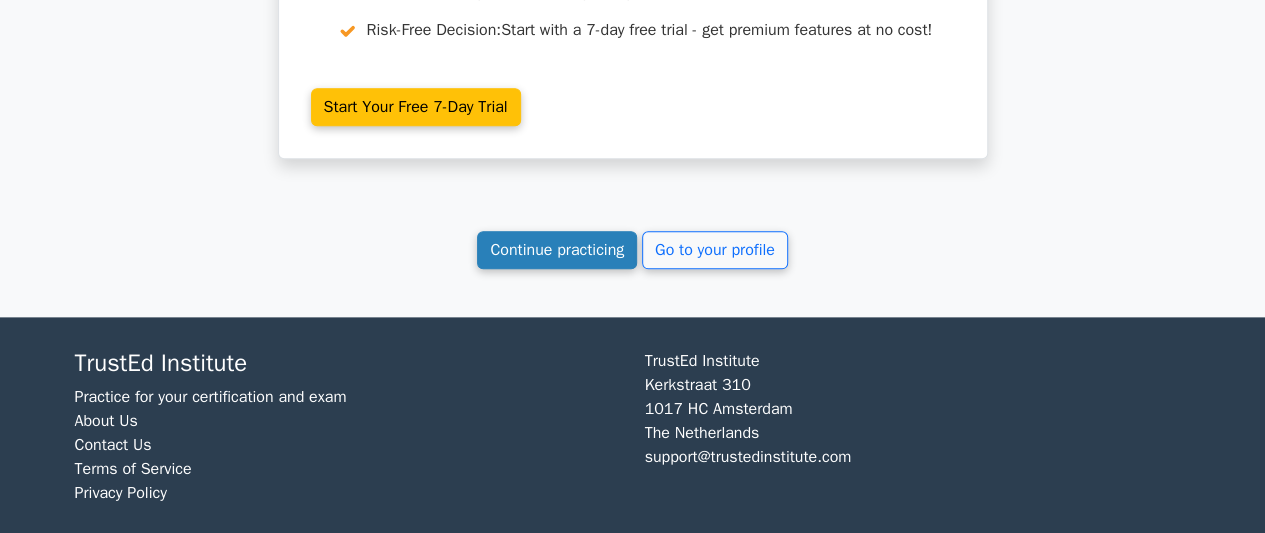 click on "Continue practicing" at bounding box center [557, 250] 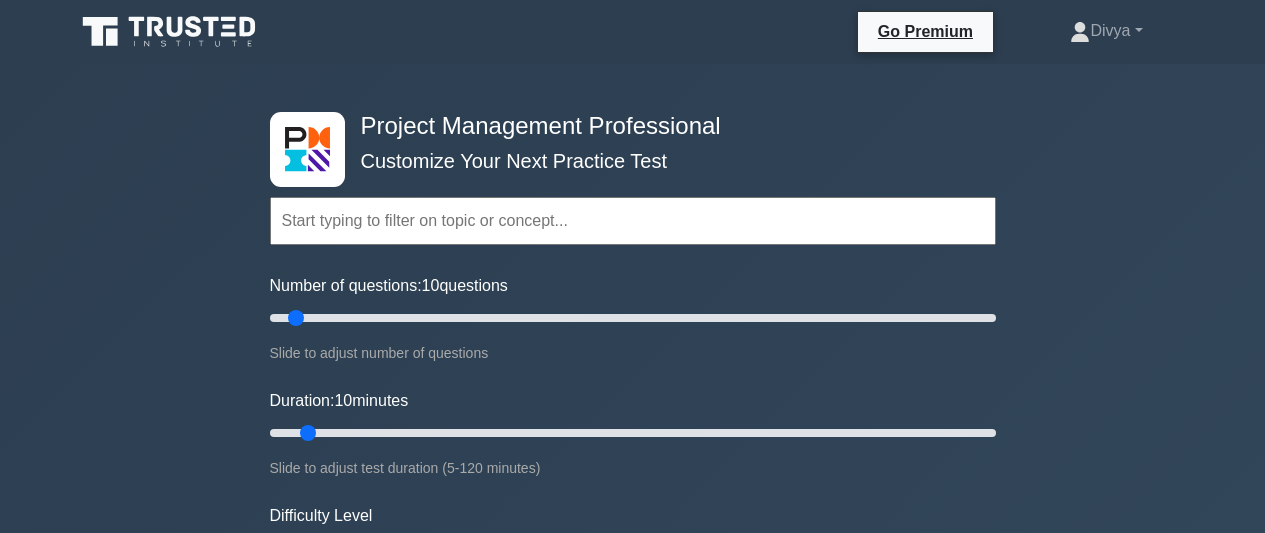 scroll, scrollTop: 0, scrollLeft: 0, axis: both 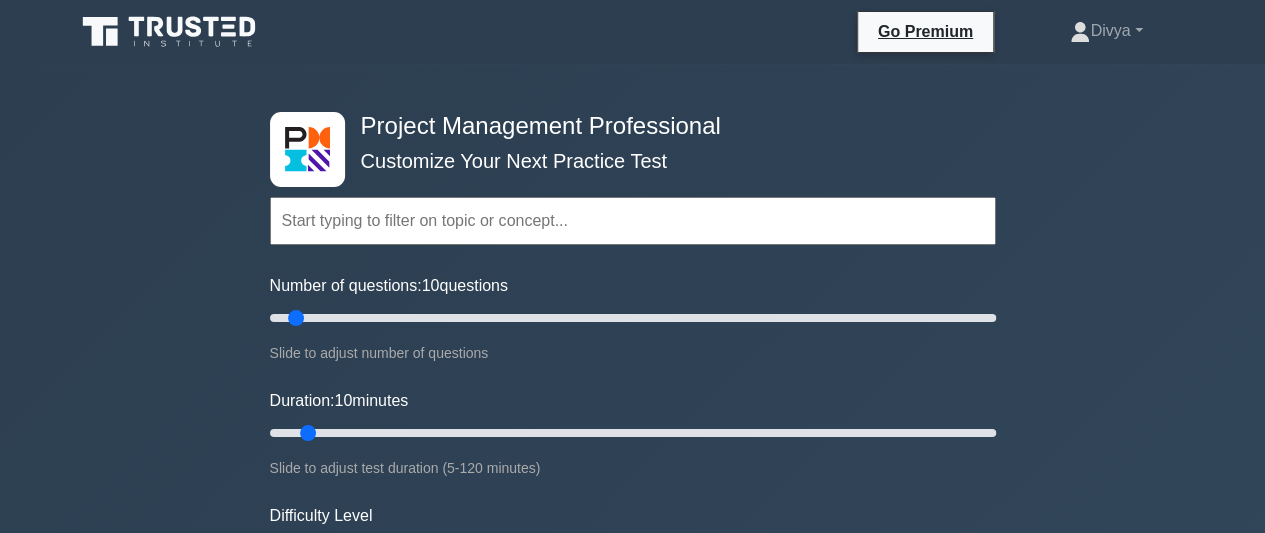 click at bounding box center [633, 221] 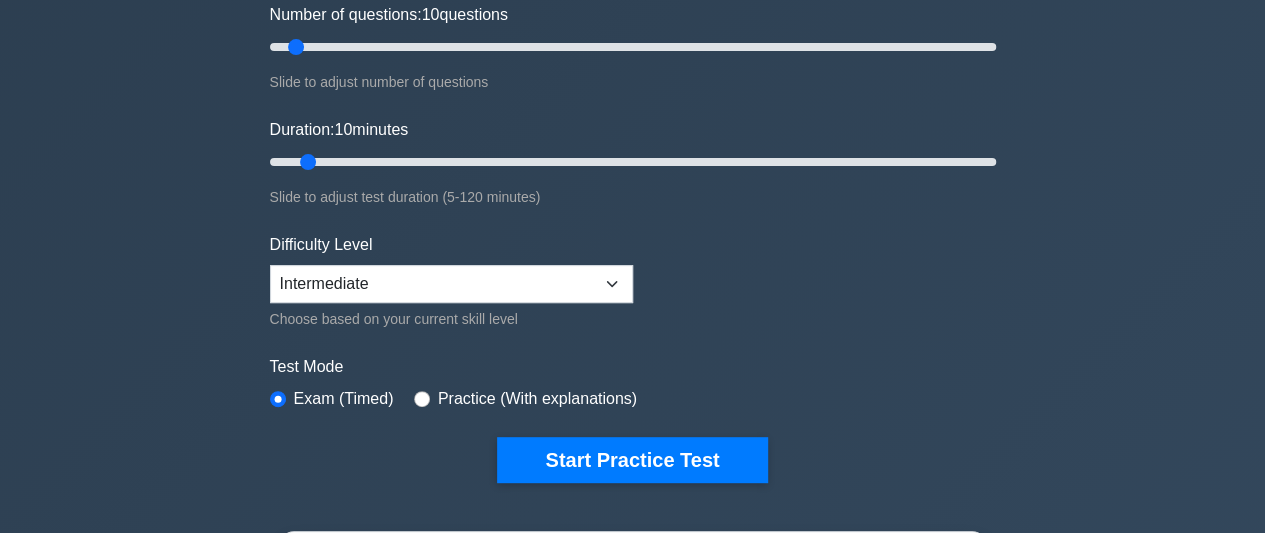 scroll, scrollTop: 280, scrollLeft: 0, axis: vertical 